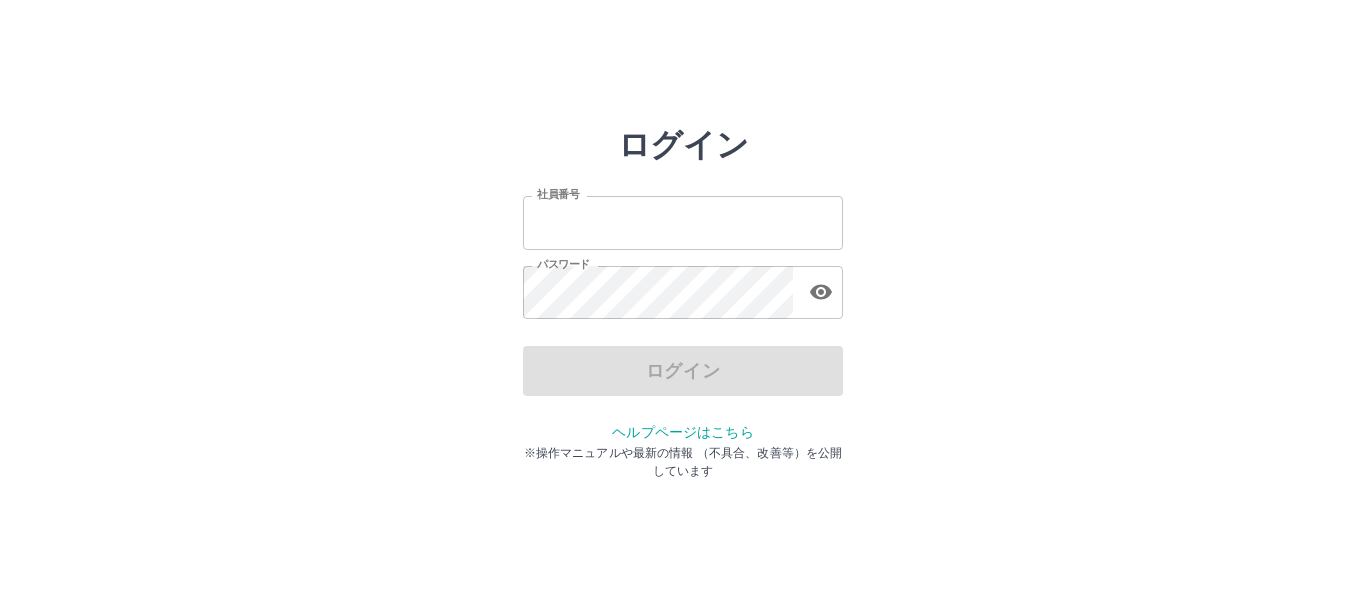scroll, scrollTop: 0, scrollLeft: 0, axis: both 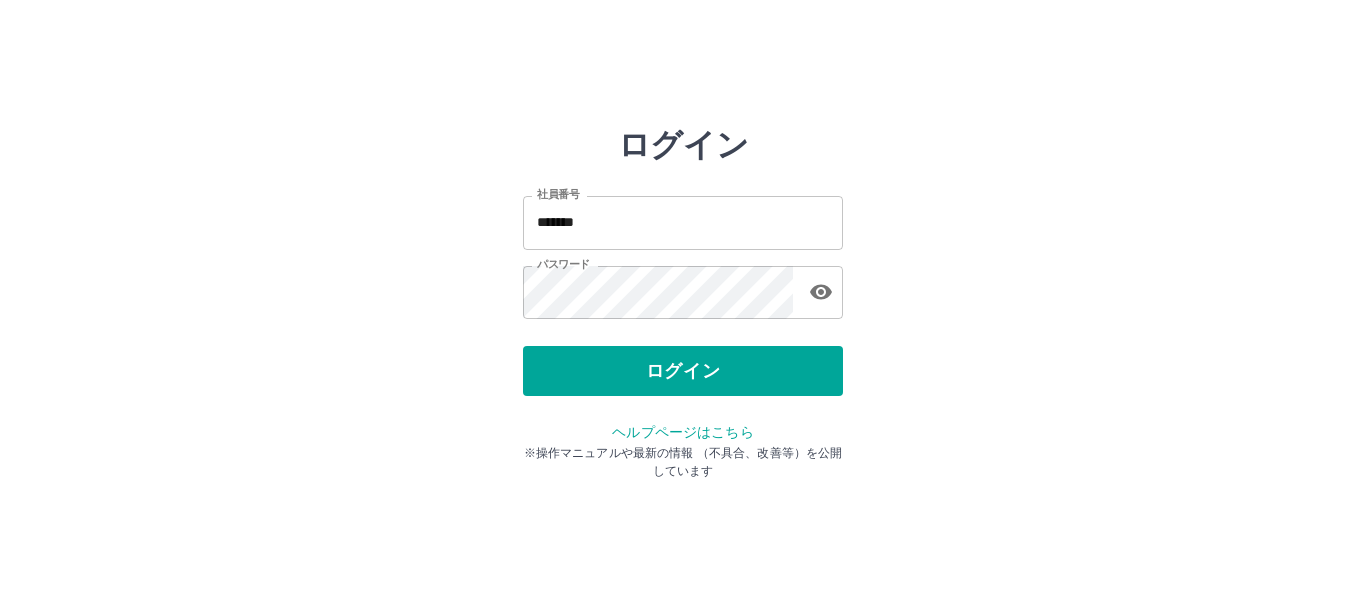 click on "ログイン" at bounding box center [683, 371] 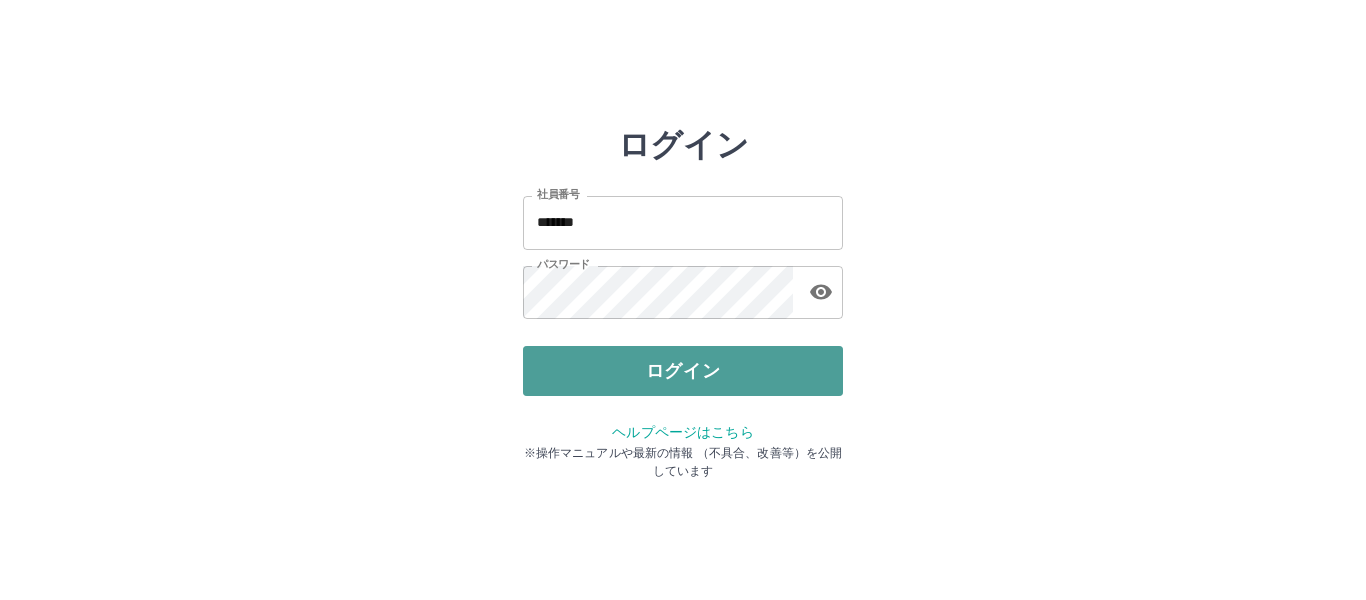 click on "ログイン" at bounding box center (683, 371) 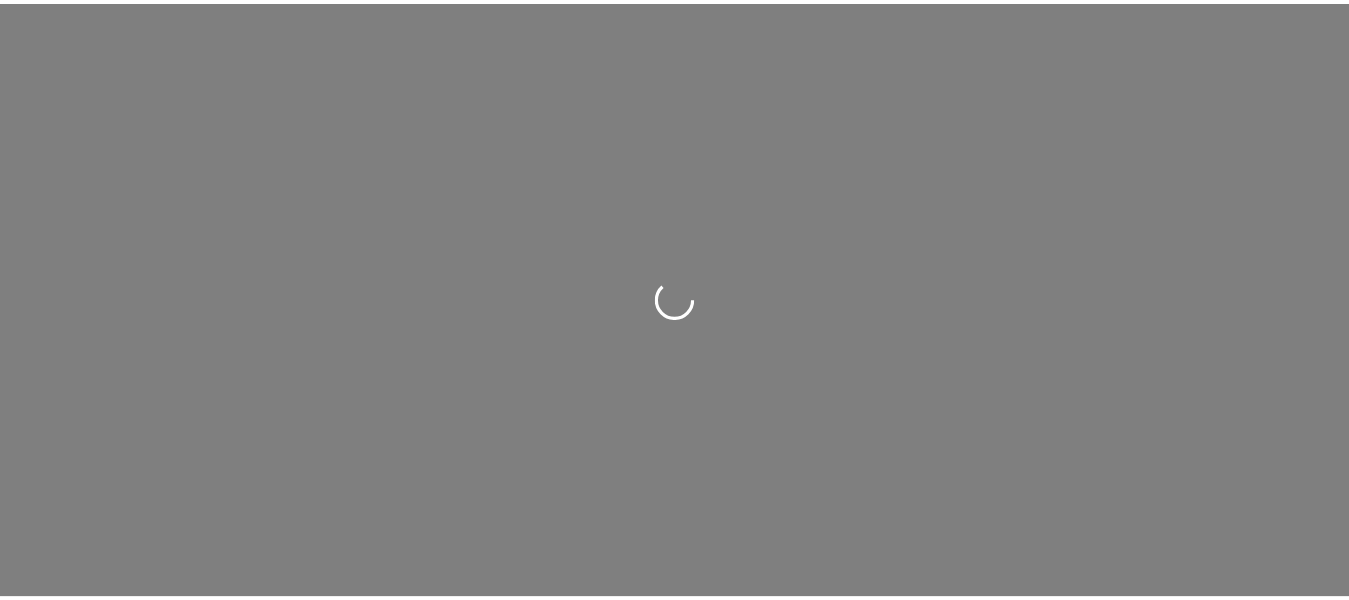 scroll, scrollTop: 0, scrollLeft: 0, axis: both 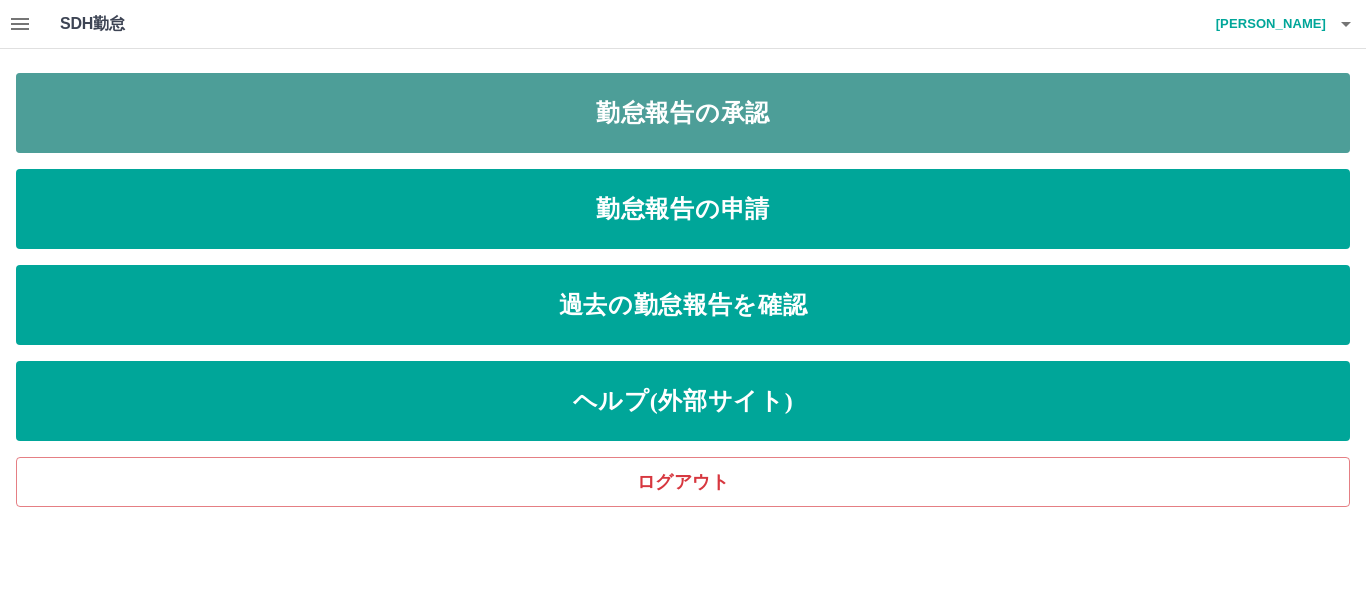click on "勤怠報告の承認" at bounding box center [683, 113] 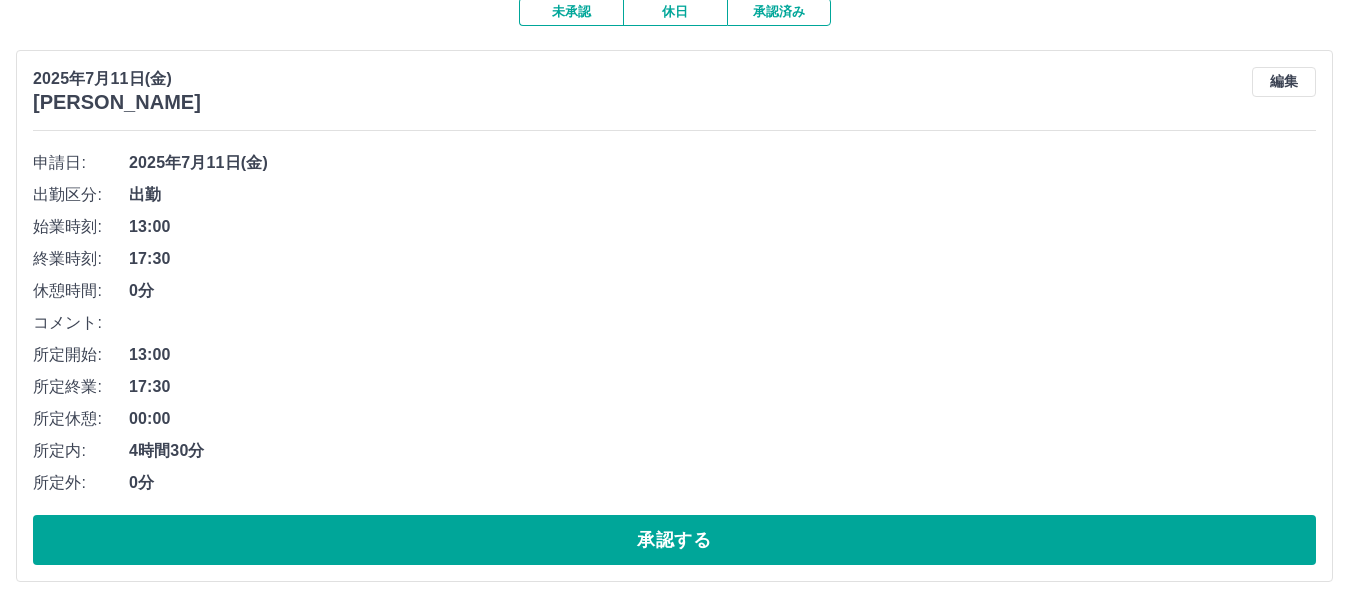 scroll, scrollTop: 200, scrollLeft: 0, axis: vertical 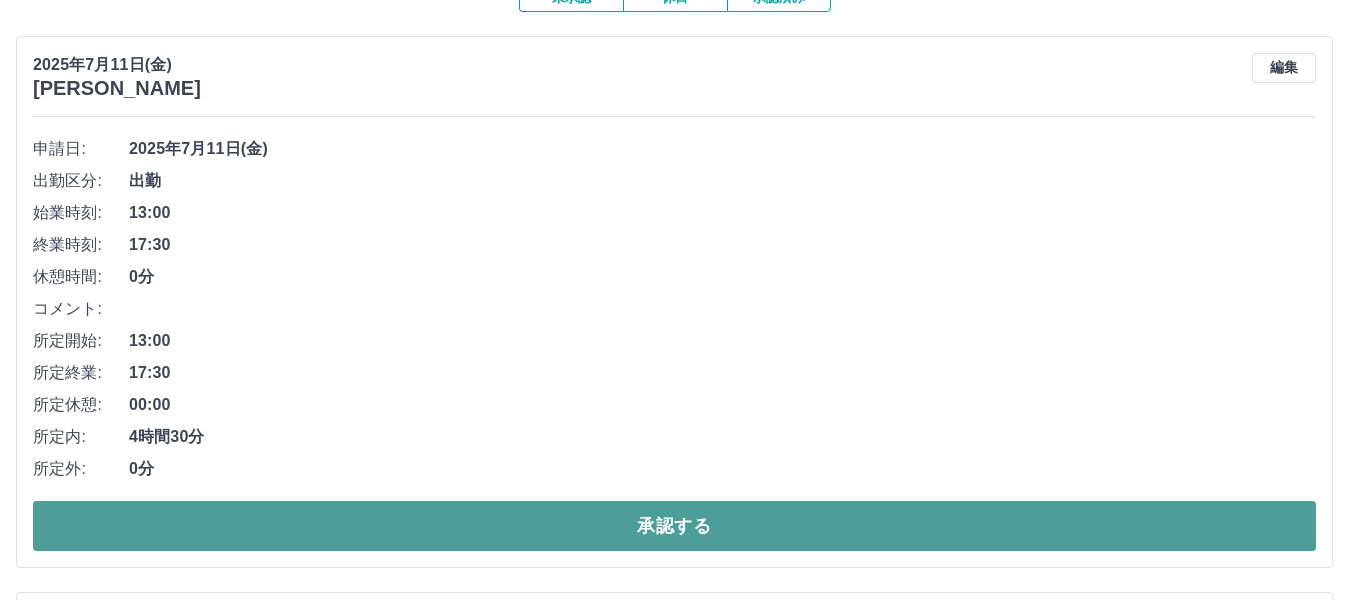click on "承認する" at bounding box center (674, 526) 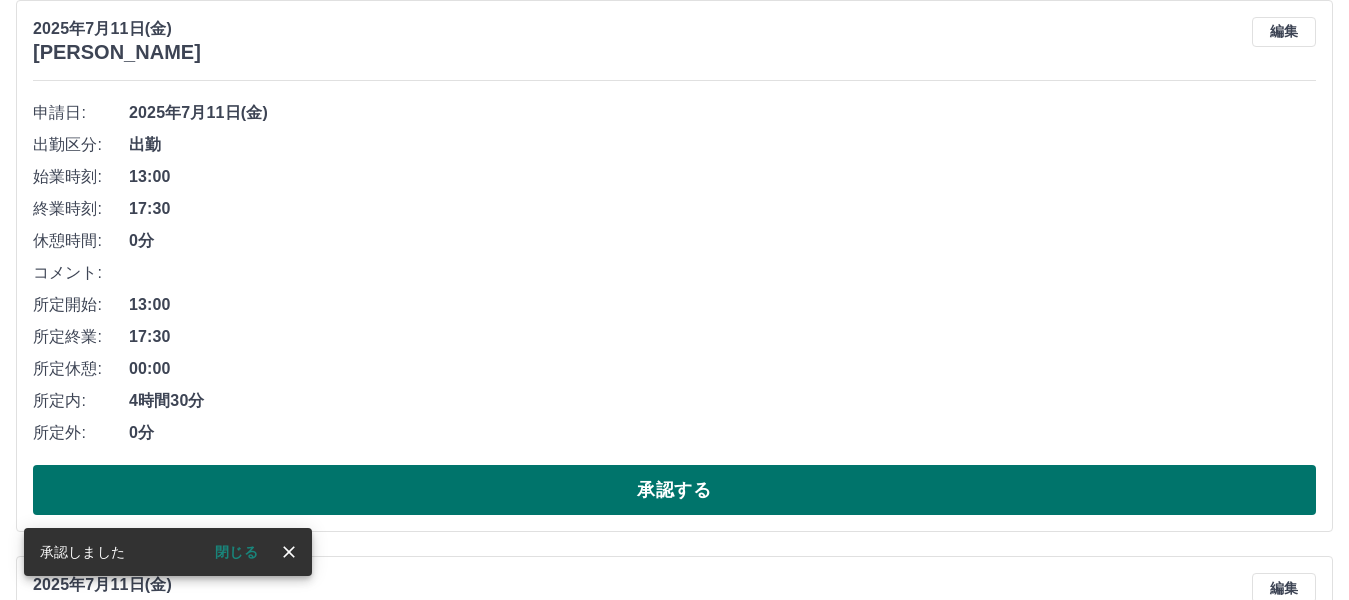 scroll, scrollTop: 300, scrollLeft: 0, axis: vertical 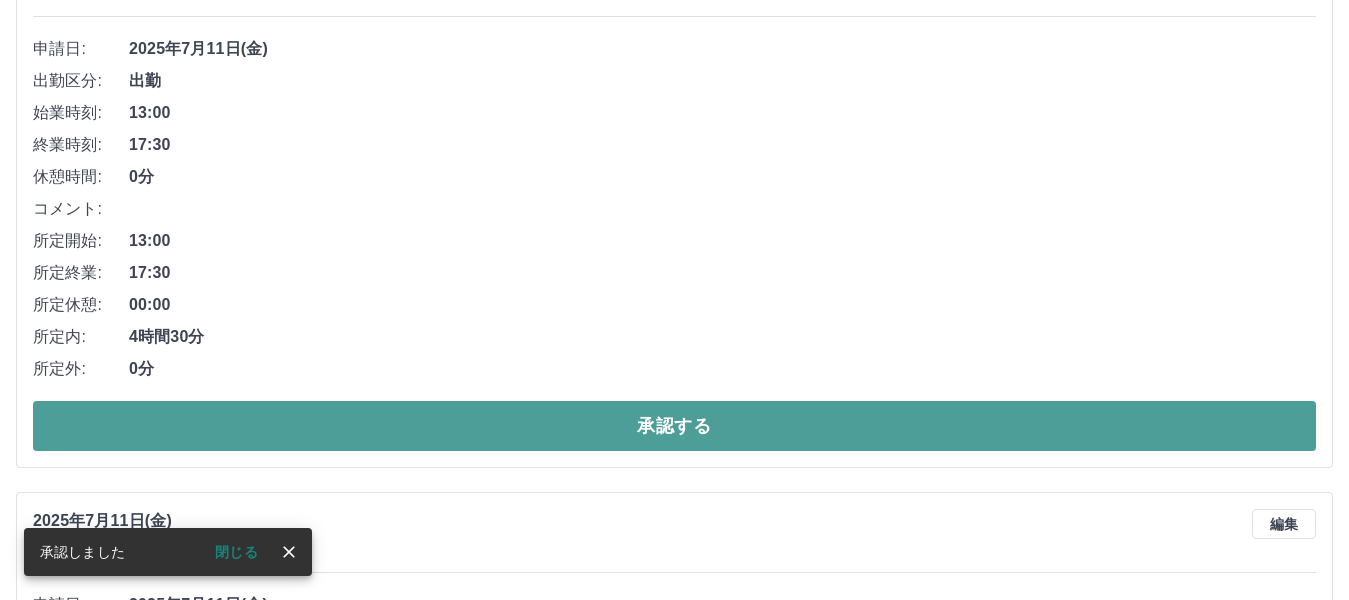 click on "承認する" at bounding box center [674, 426] 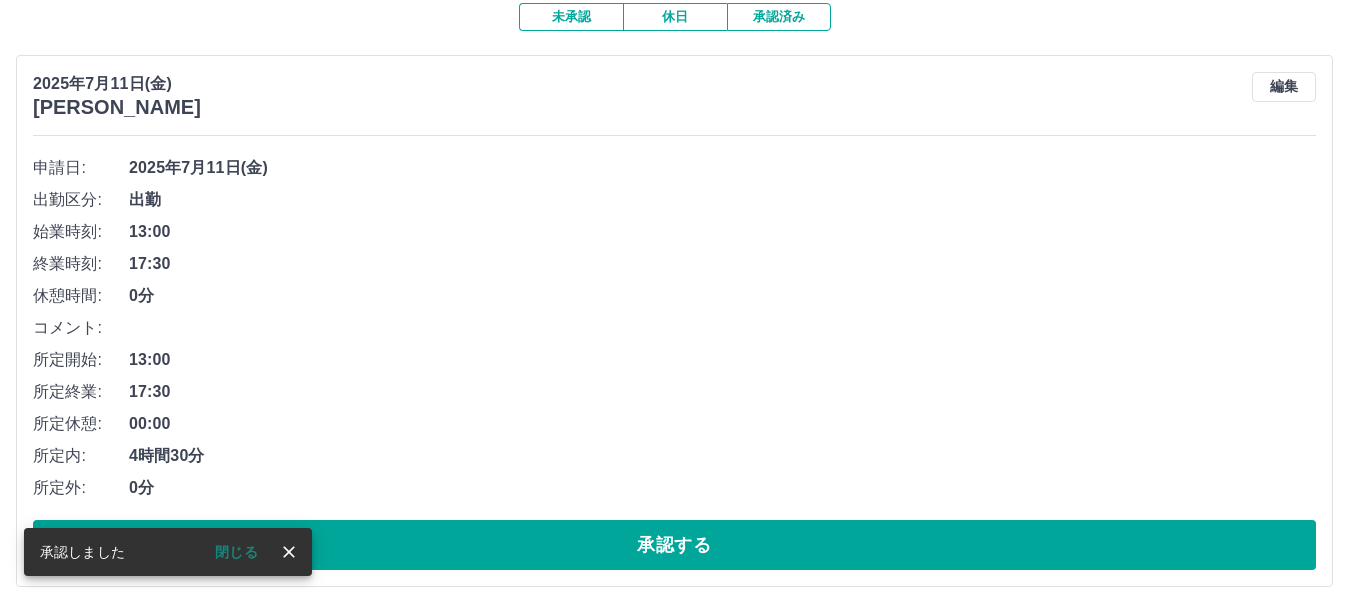 scroll, scrollTop: 200, scrollLeft: 0, axis: vertical 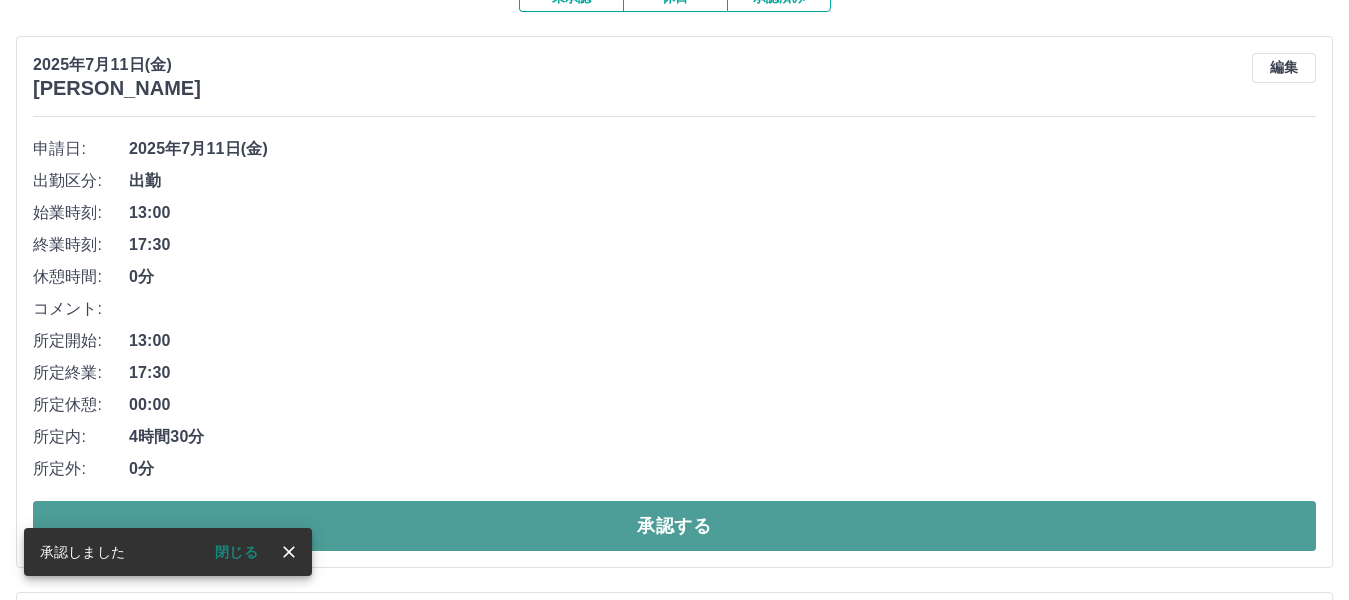 click on "承認する" at bounding box center (674, 526) 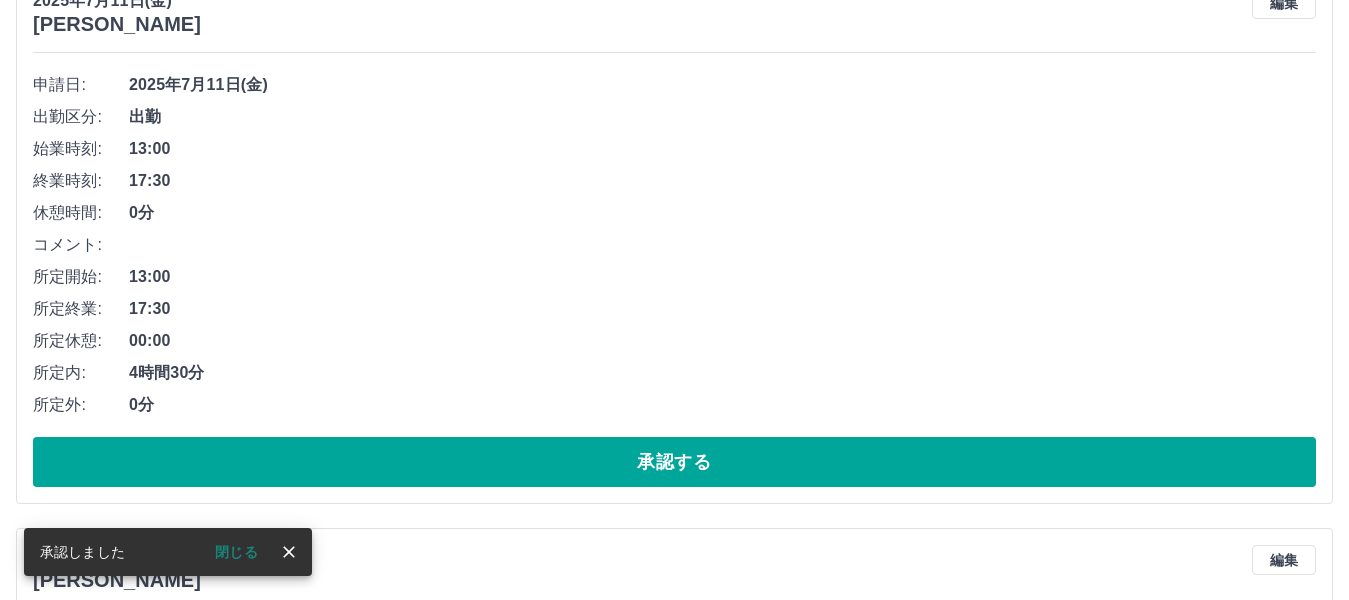 scroll, scrollTop: 300, scrollLeft: 0, axis: vertical 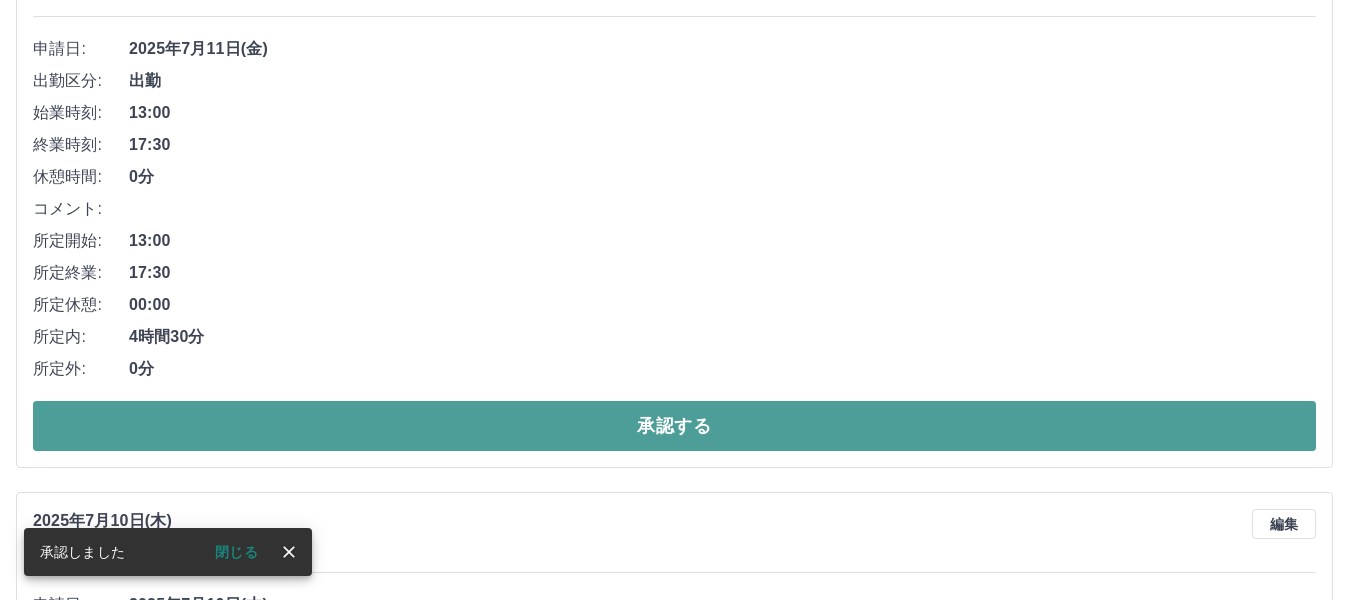 click on "承認する" at bounding box center (674, 426) 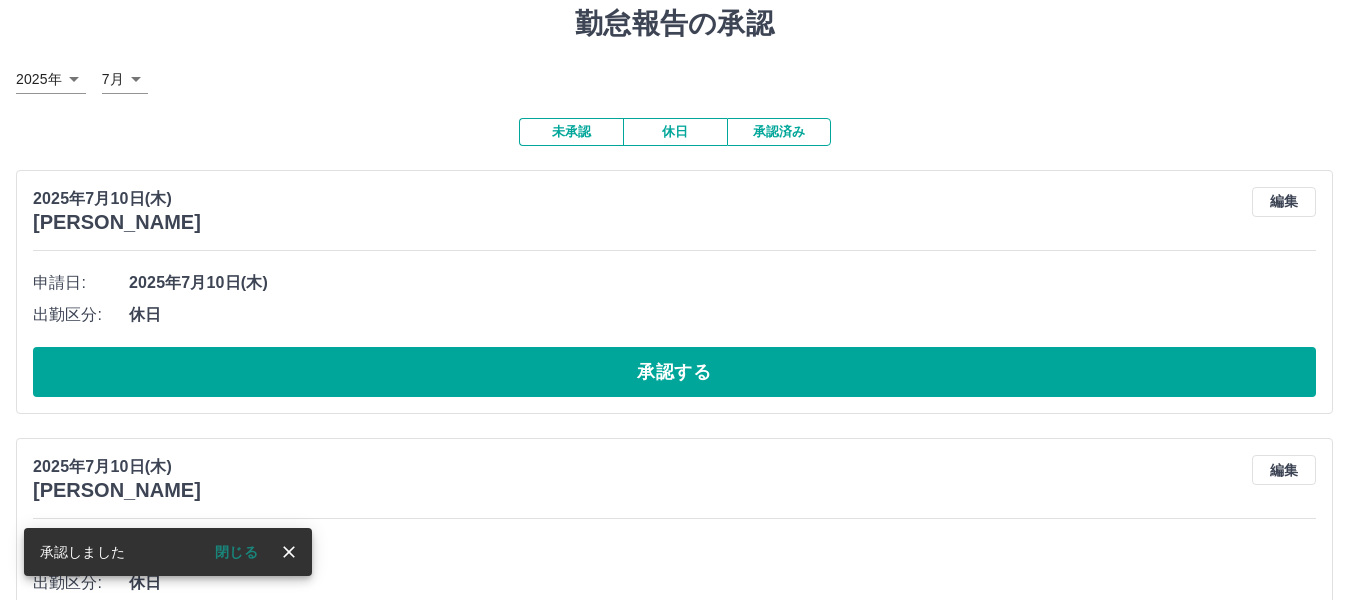 scroll, scrollTop: 100, scrollLeft: 0, axis: vertical 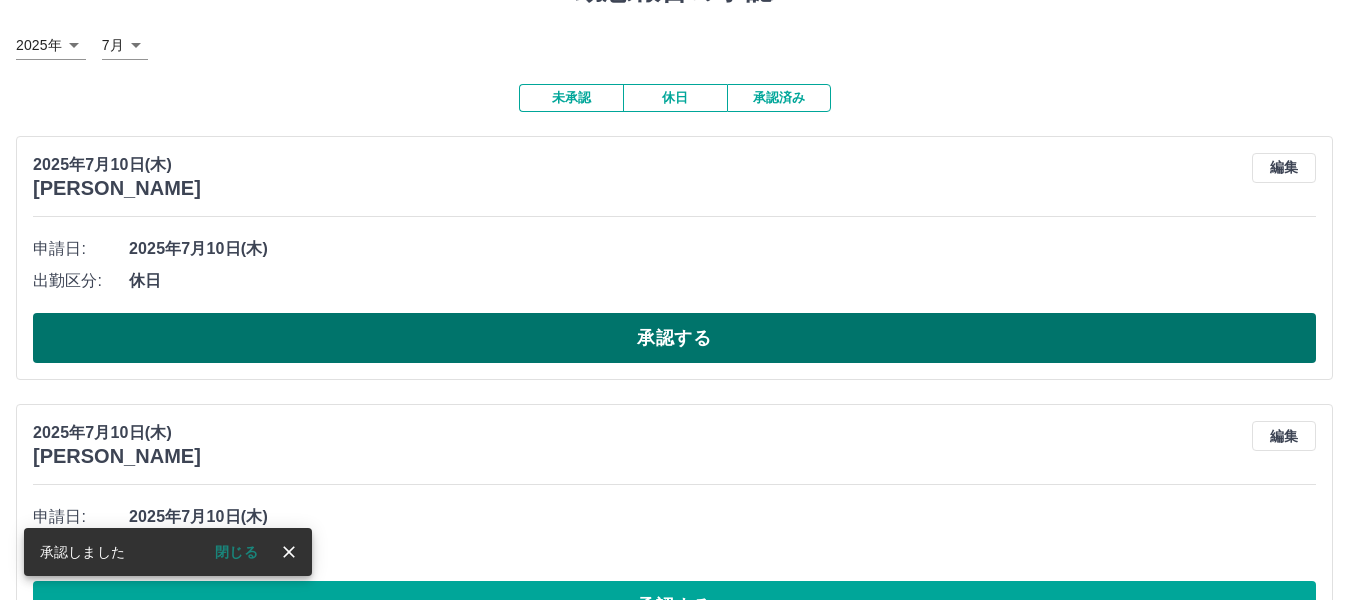 click on "承認する" at bounding box center [674, 338] 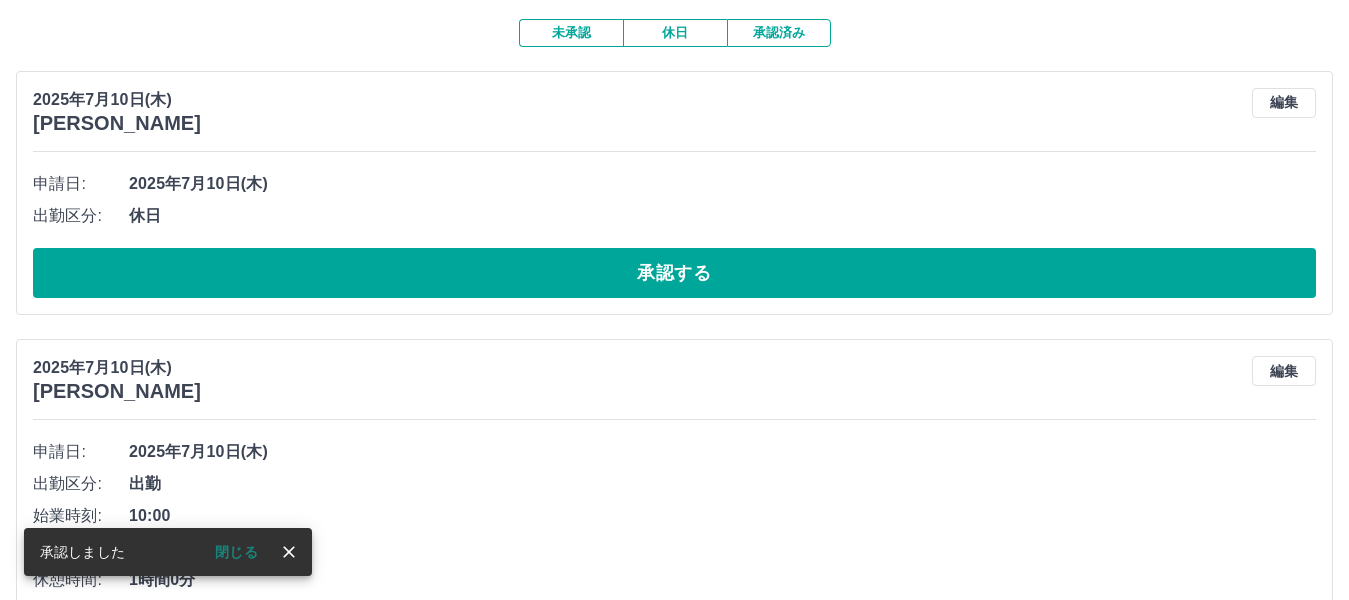 scroll, scrollTop: 200, scrollLeft: 0, axis: vertical 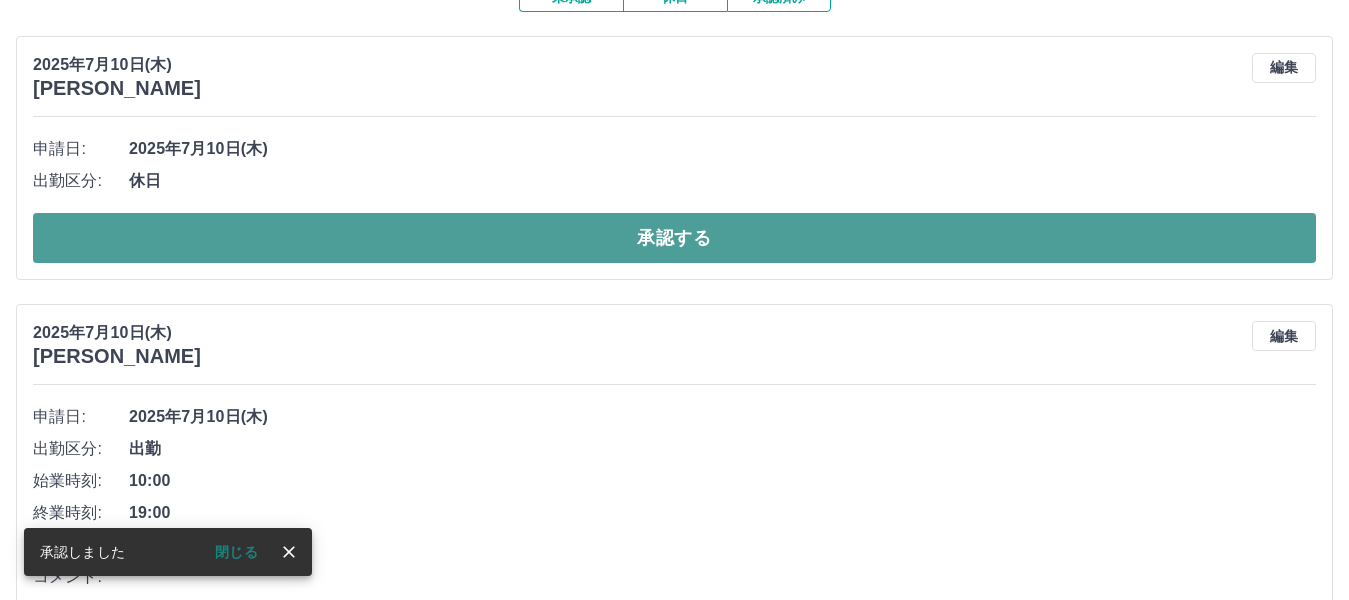 click on "承認する" at bounding box center [674, 238] 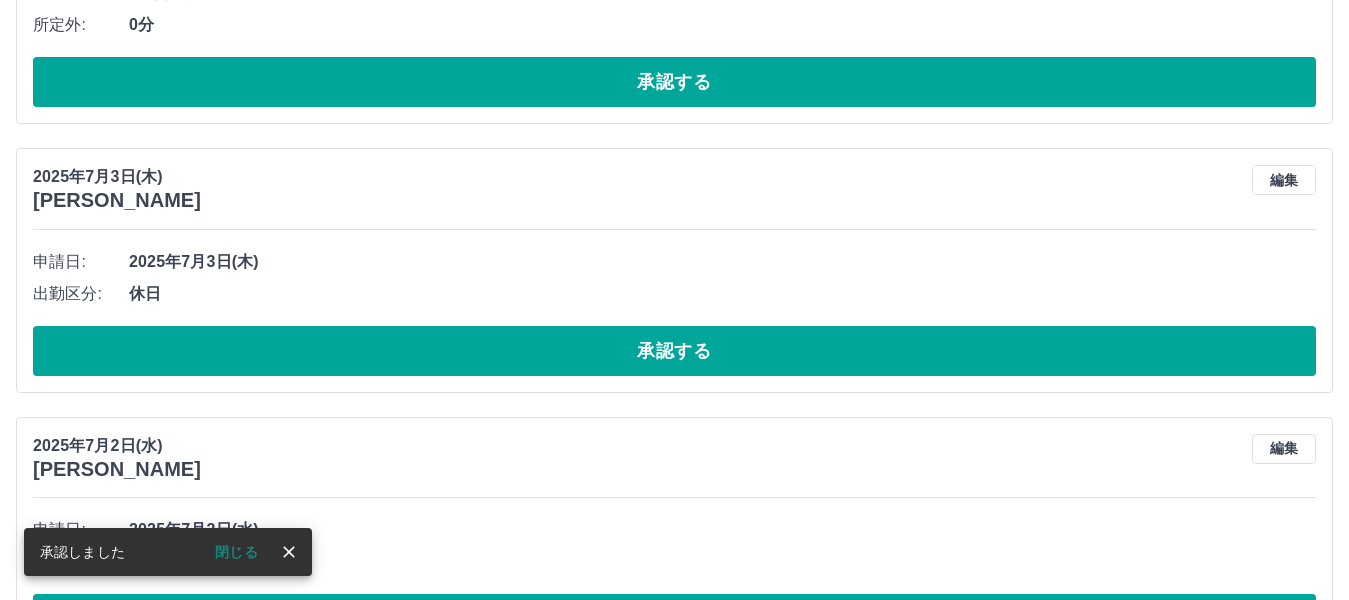 scroll, scrollTop: 1300, scrollLeft: 0, axis: vertical 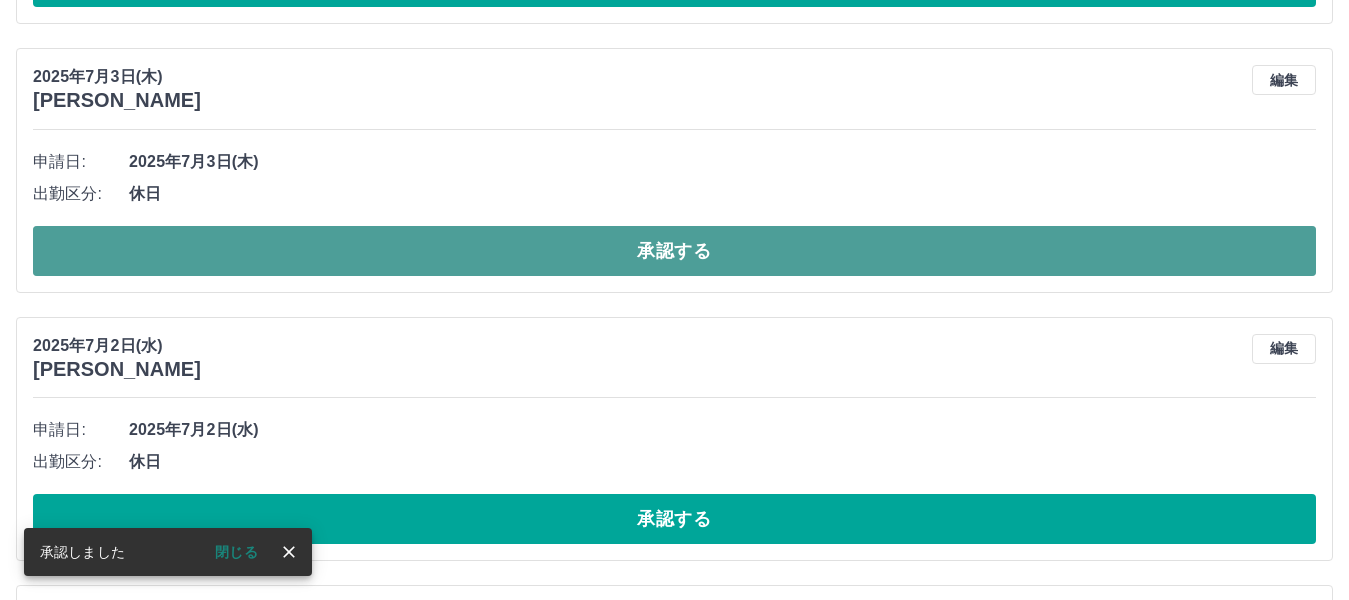 click on "承認する" at bounding box center [674, 251] 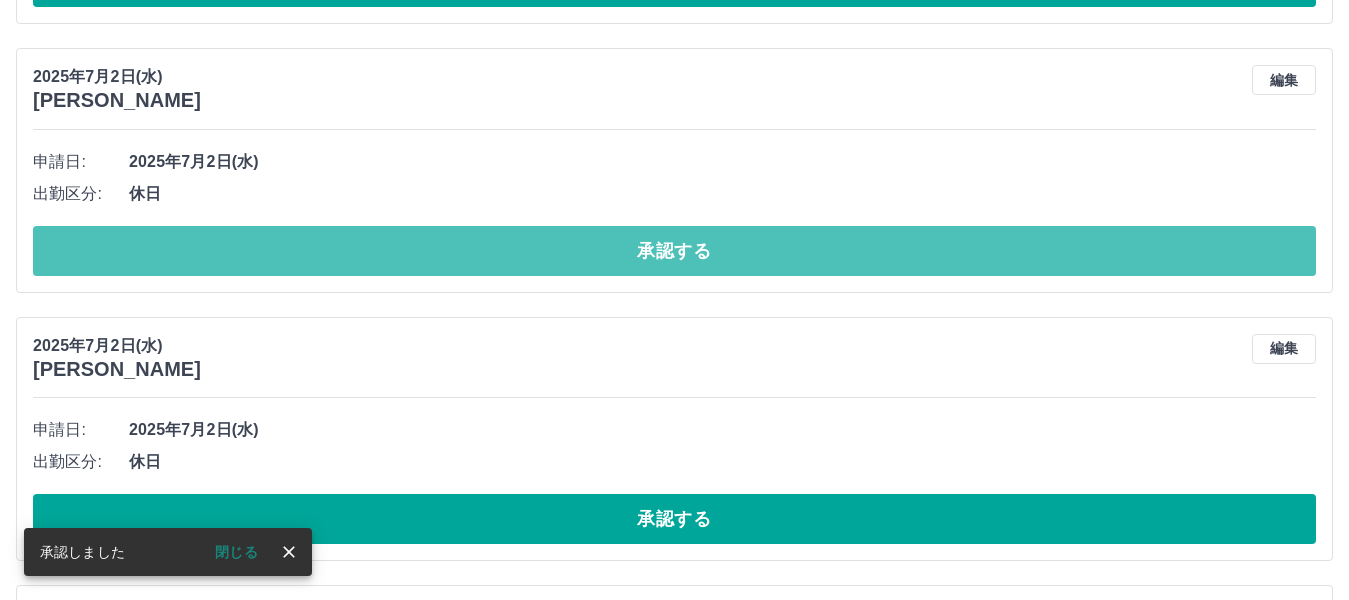 click on "承認する" at bounding box center (674, 251) 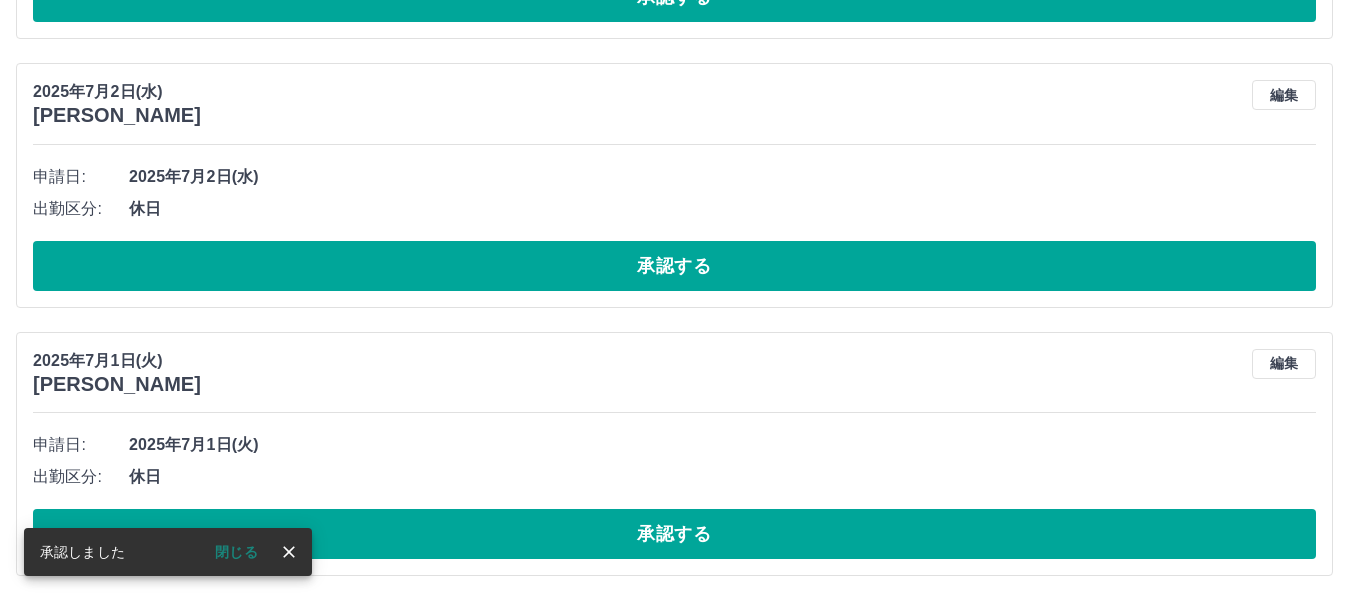 scroll, scrollTop: 1287, scrollLeft: 0, axis: vertical 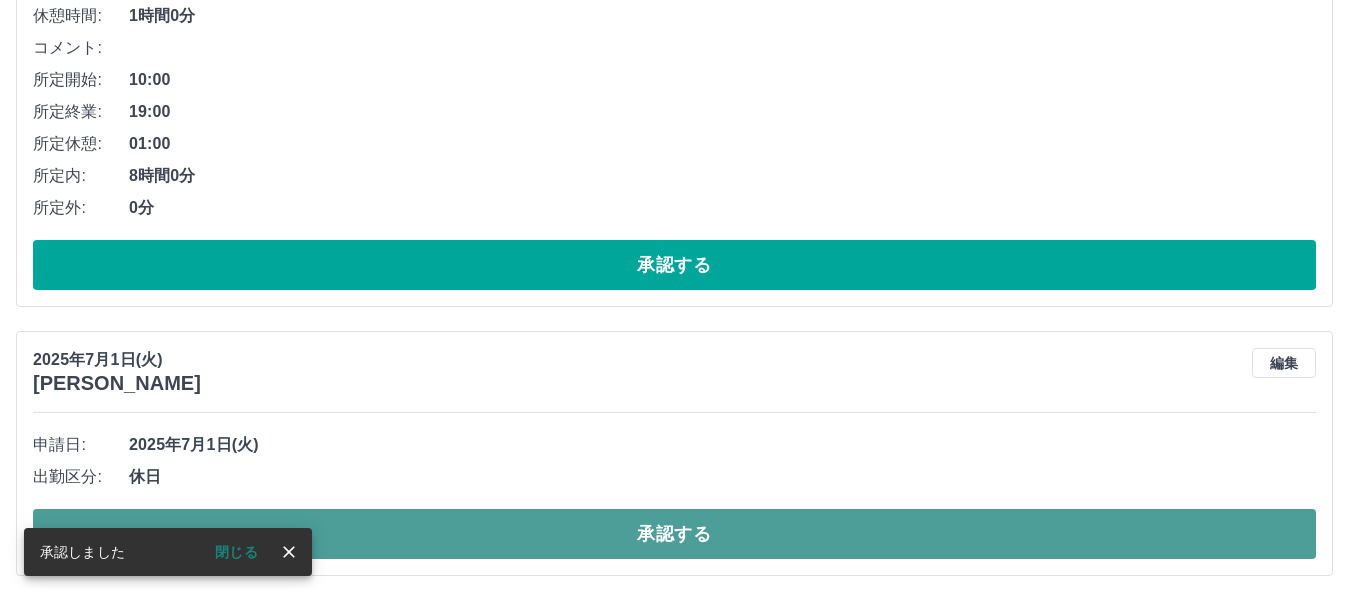 click on "承認する" at bounding box center (674, 534) 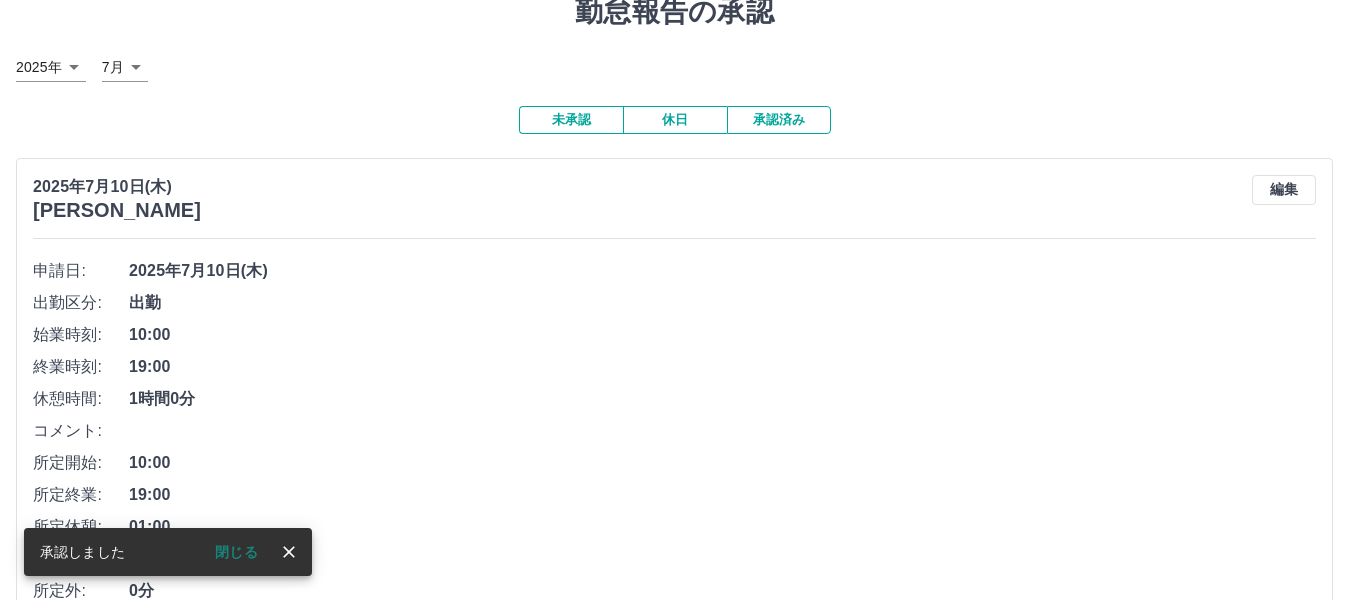scroll, scrollTop: 0, scrollLeft: 0, axis: both 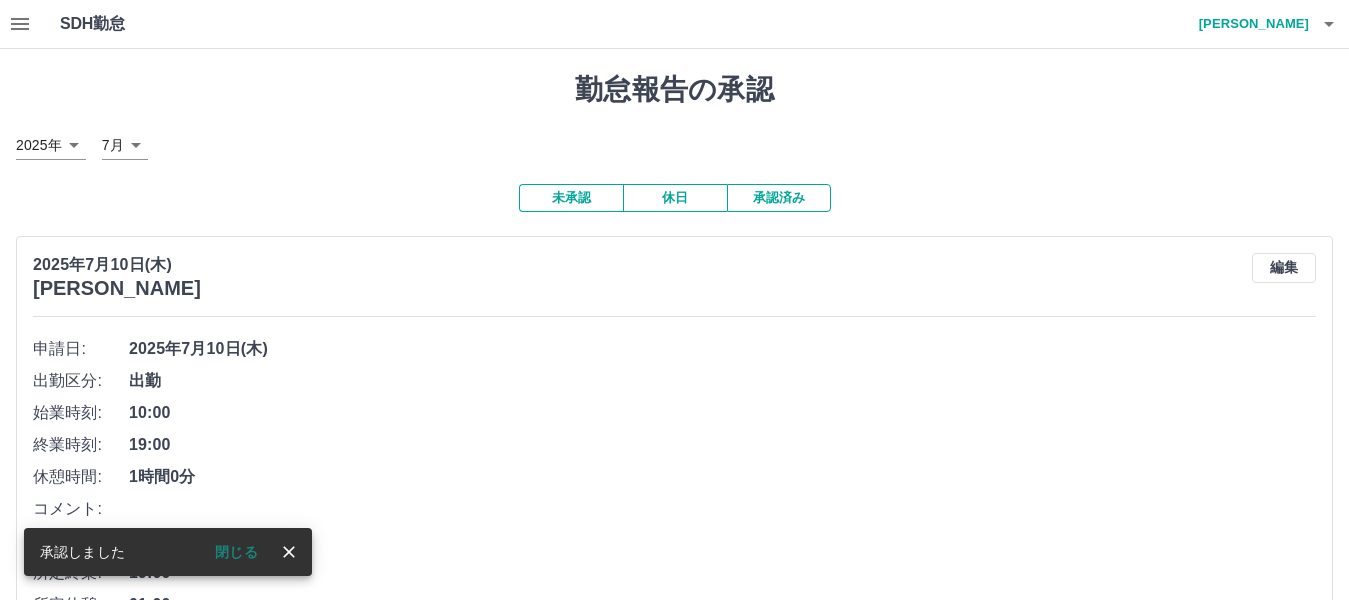 click 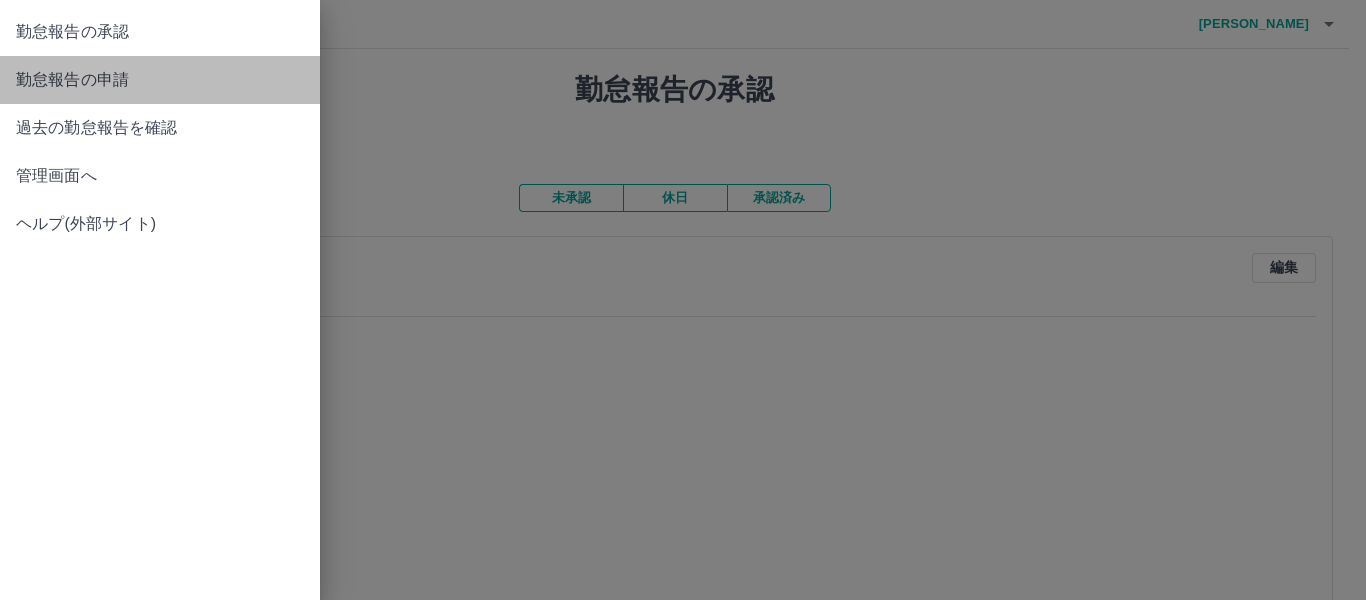 click on "勤怠報告の申請" at bounding box center (160, 80) 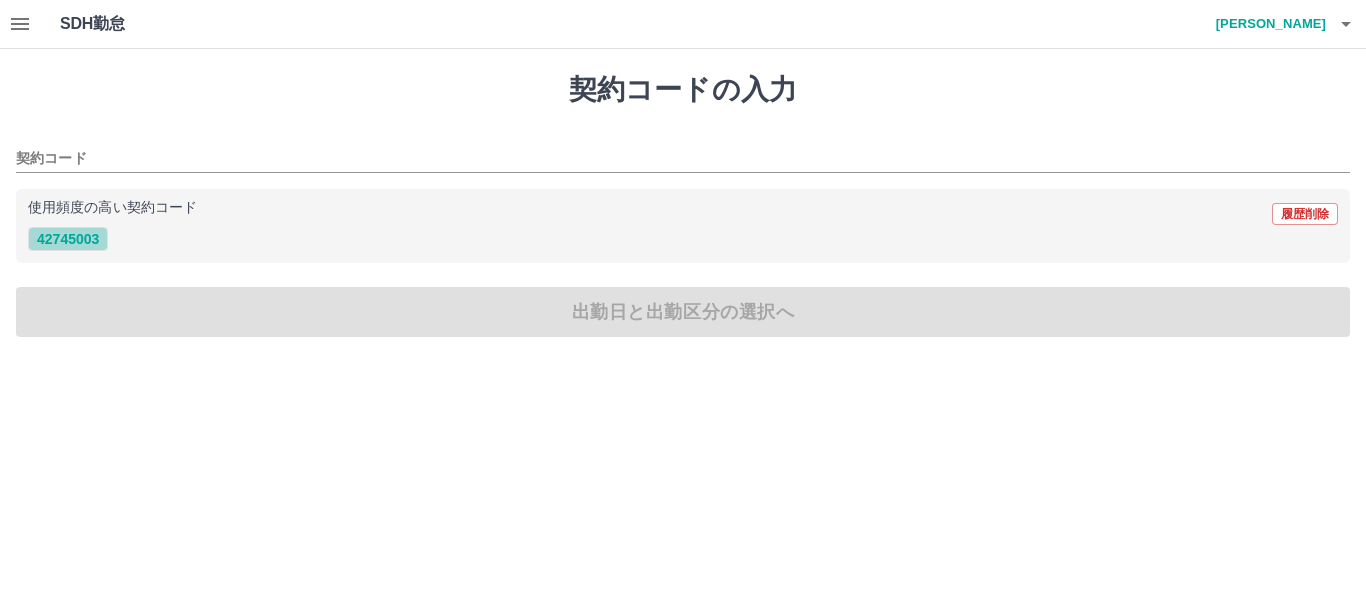 click on "42745003" at bounding box center (68, 239) 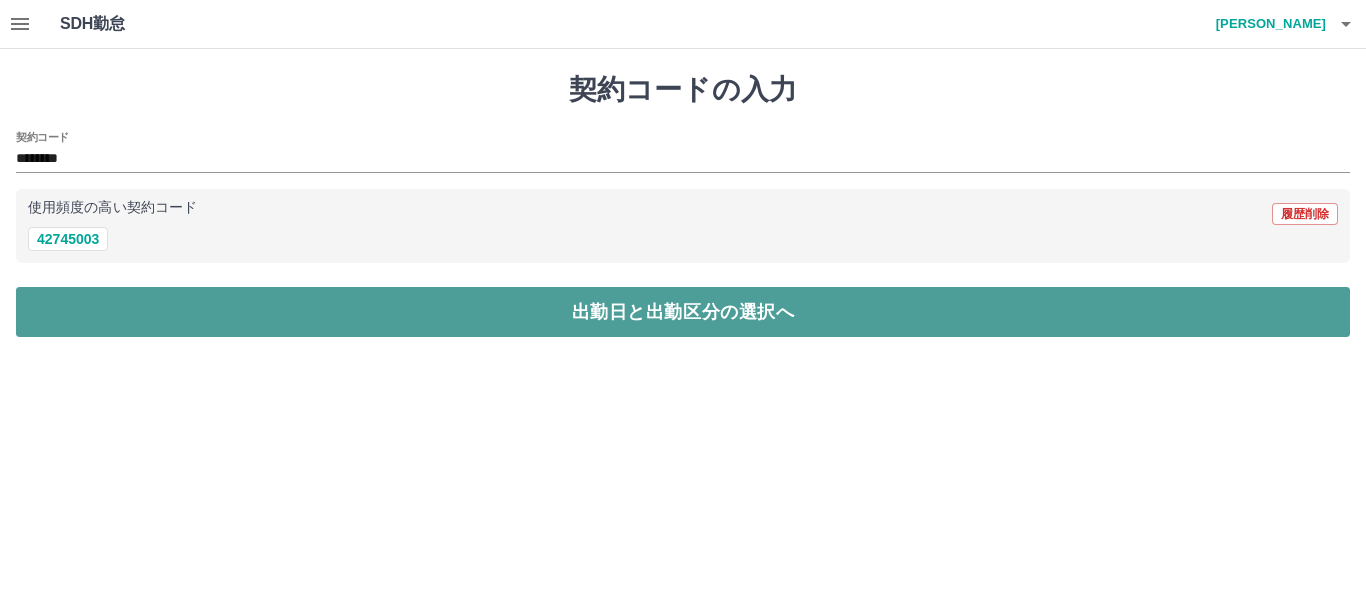 click on "出勤日と出勤区分の選択へ" at bounding box center [683, 312] 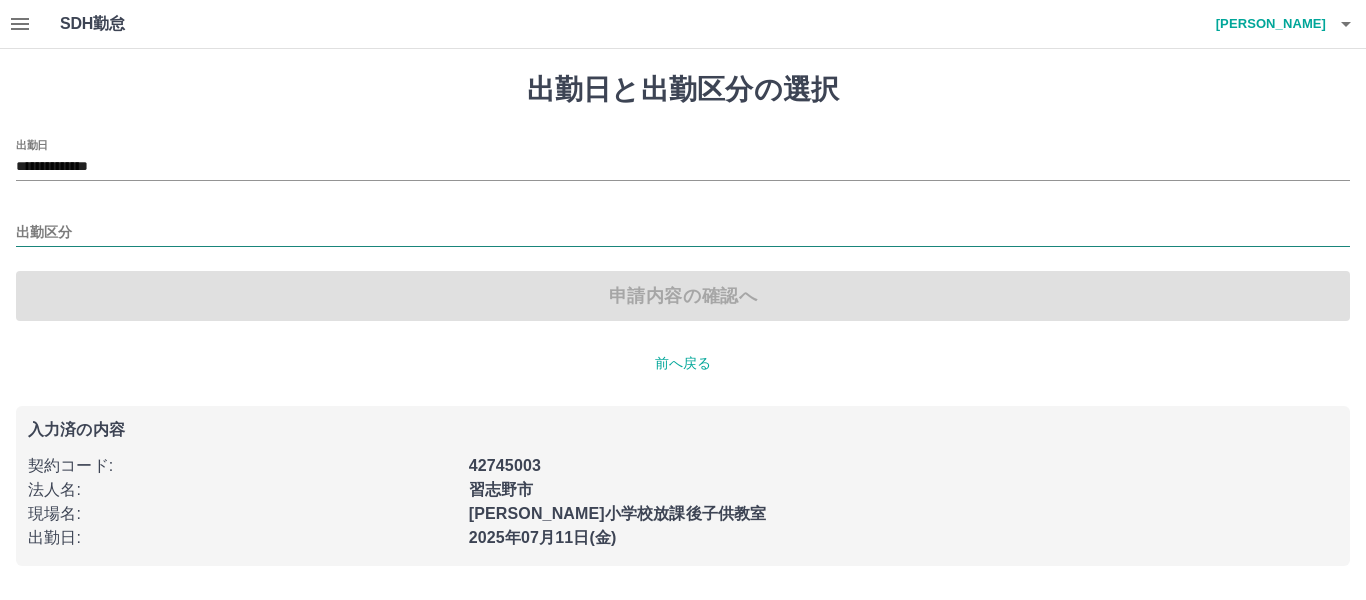 click on "出勤区分" at bounding box center [683, 233] 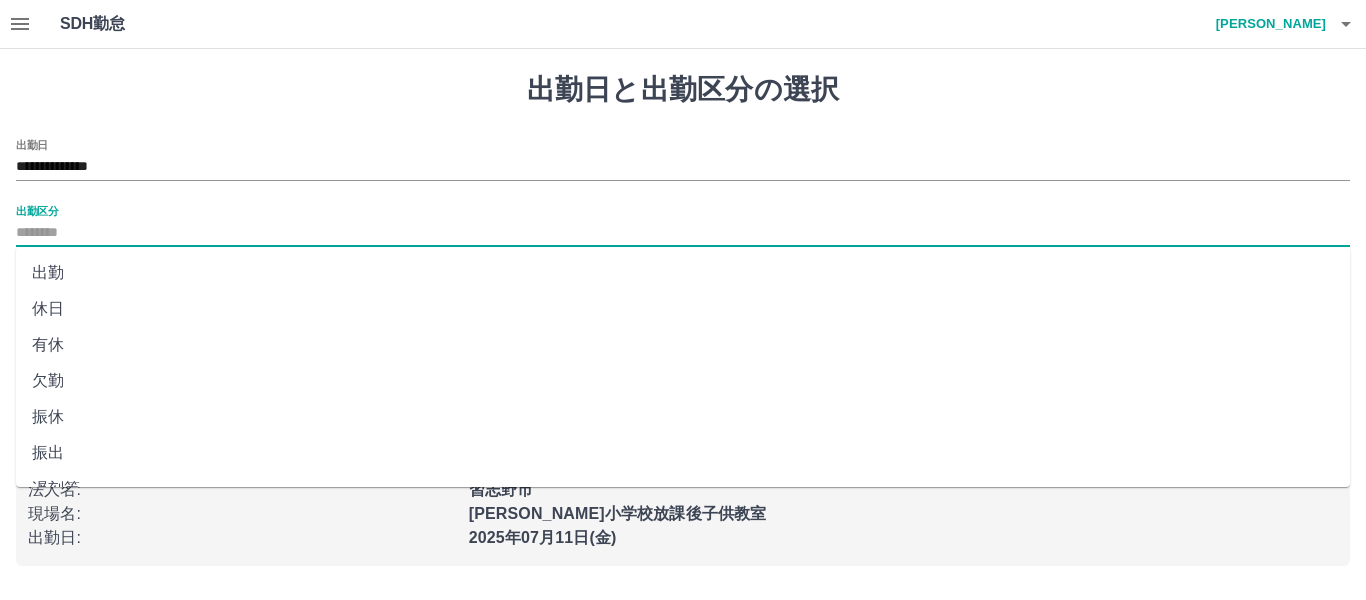 click on "出勤" at bounding box center (683, 273) 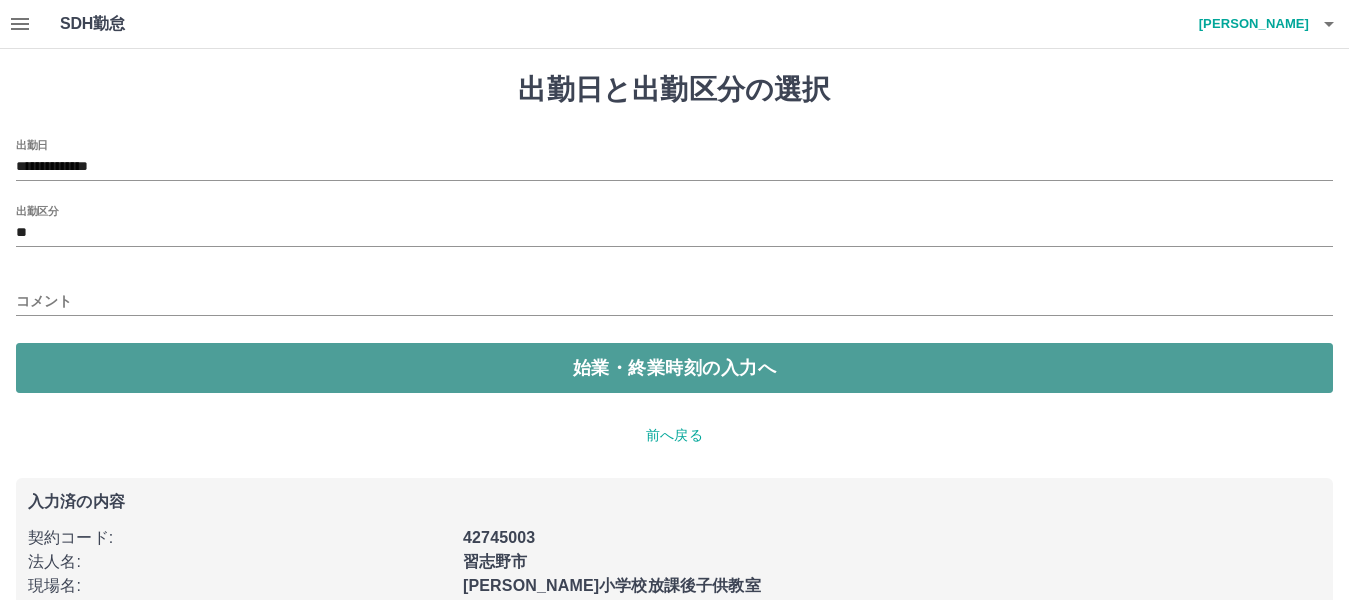 click on "始業・終業時刻の入力へ" at bounding box center [674, 368] 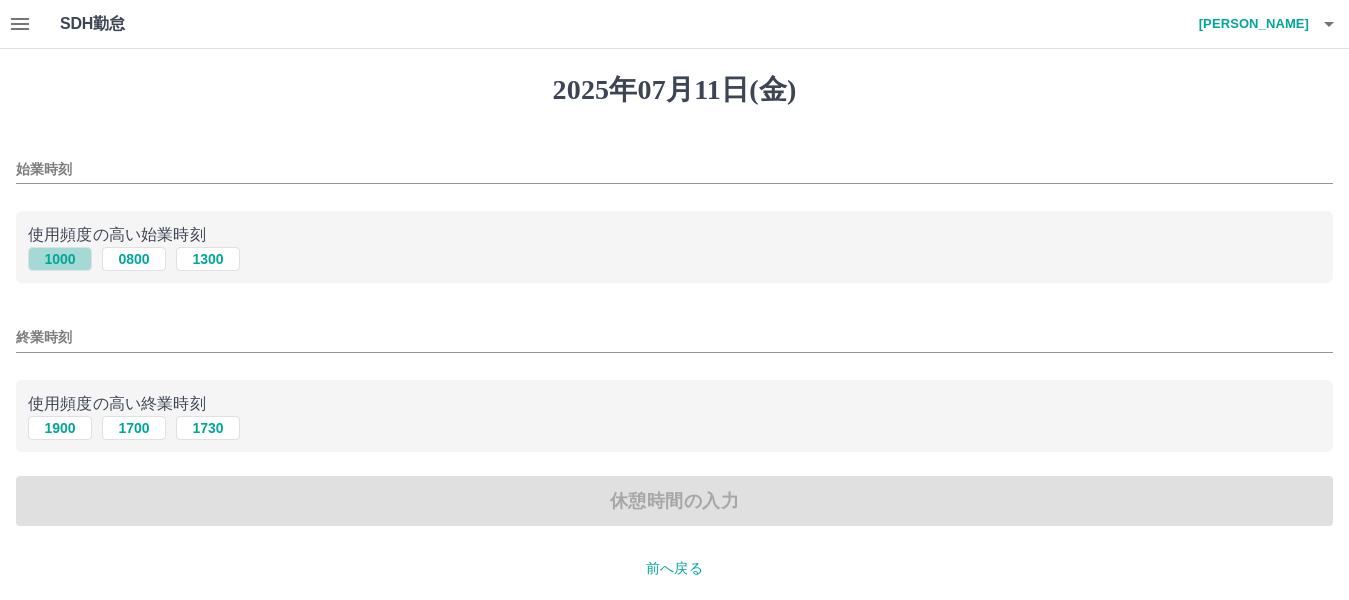 click on "1000" at bounding box center (60, 259) 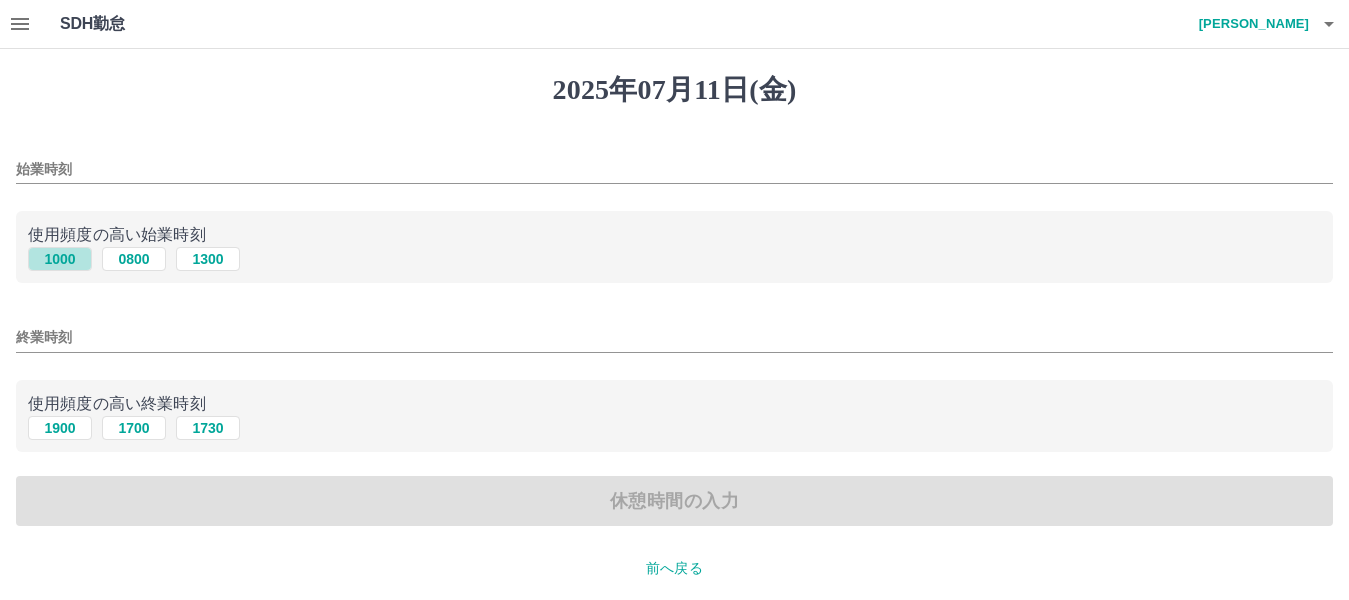 type on "****" 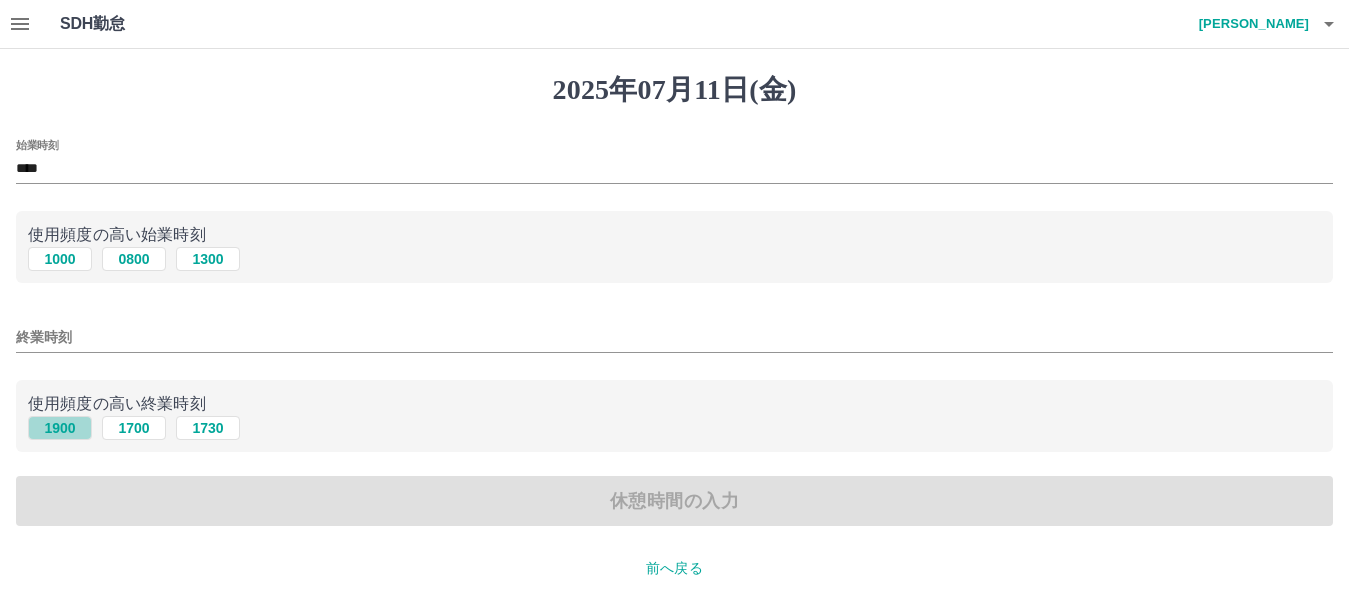 click on "1900" at bounding box center (60, 428) 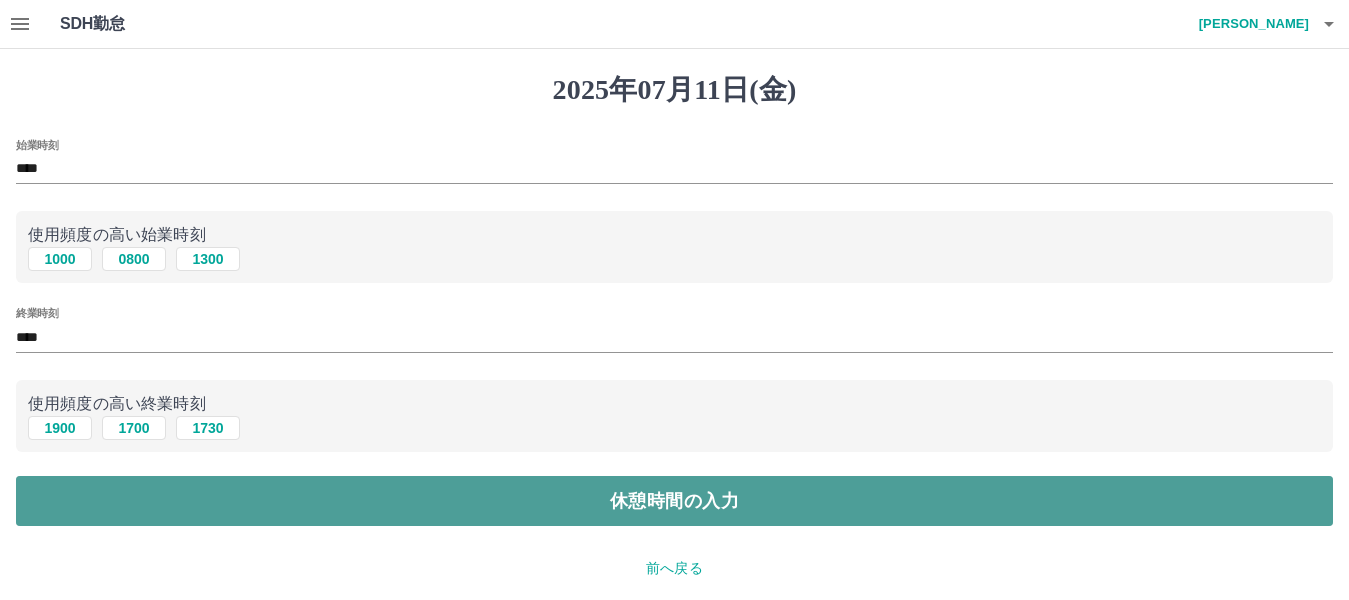 click on "休憩時間の入力" at bounding box center (674, 501) 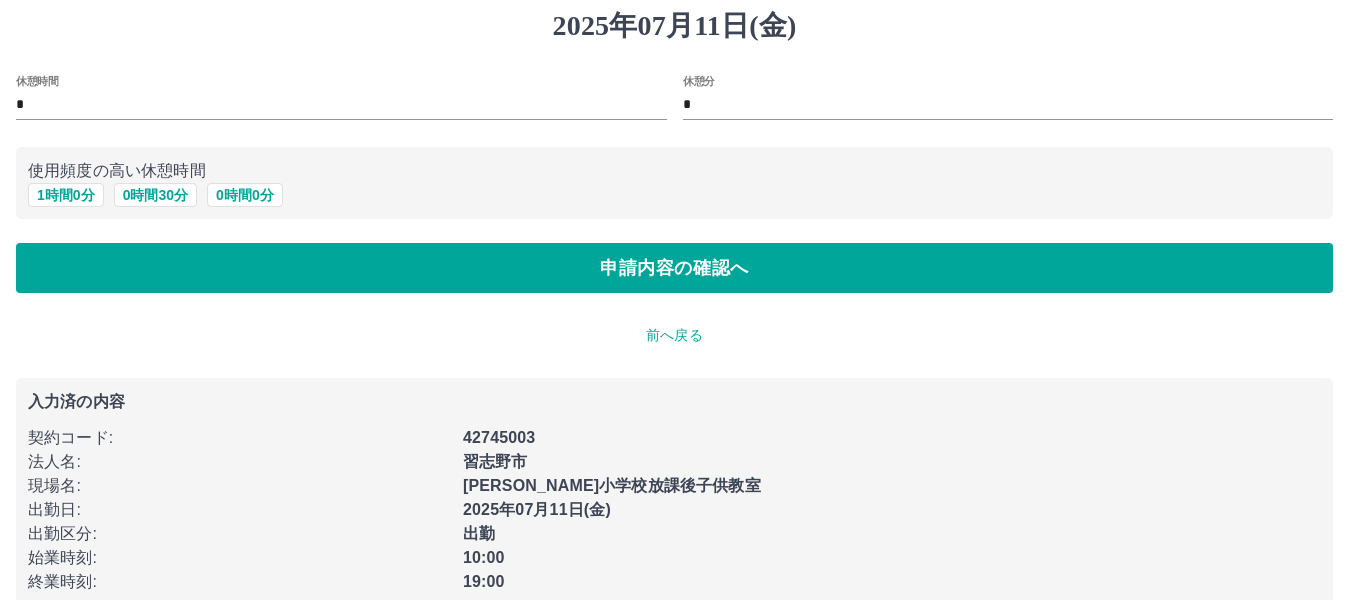 scroll, scrollTop: 99, scrollLeft: 0, axis: vertical 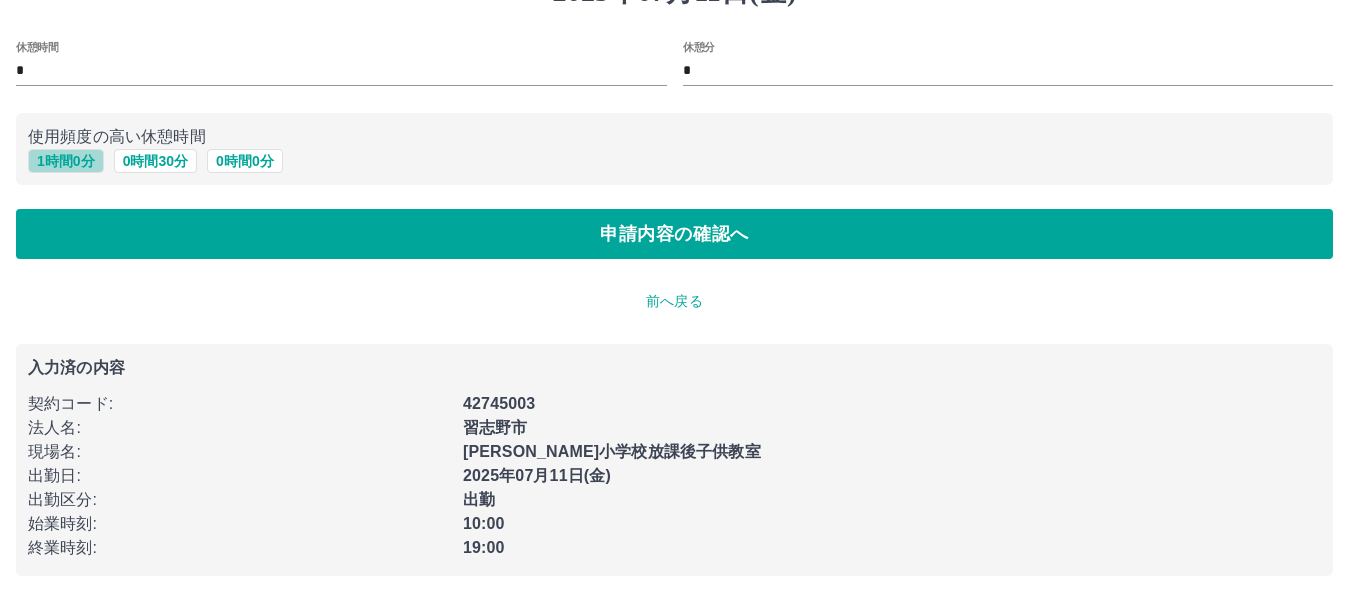 click on "1 時間 0 分" at bounding box center (66, 161) 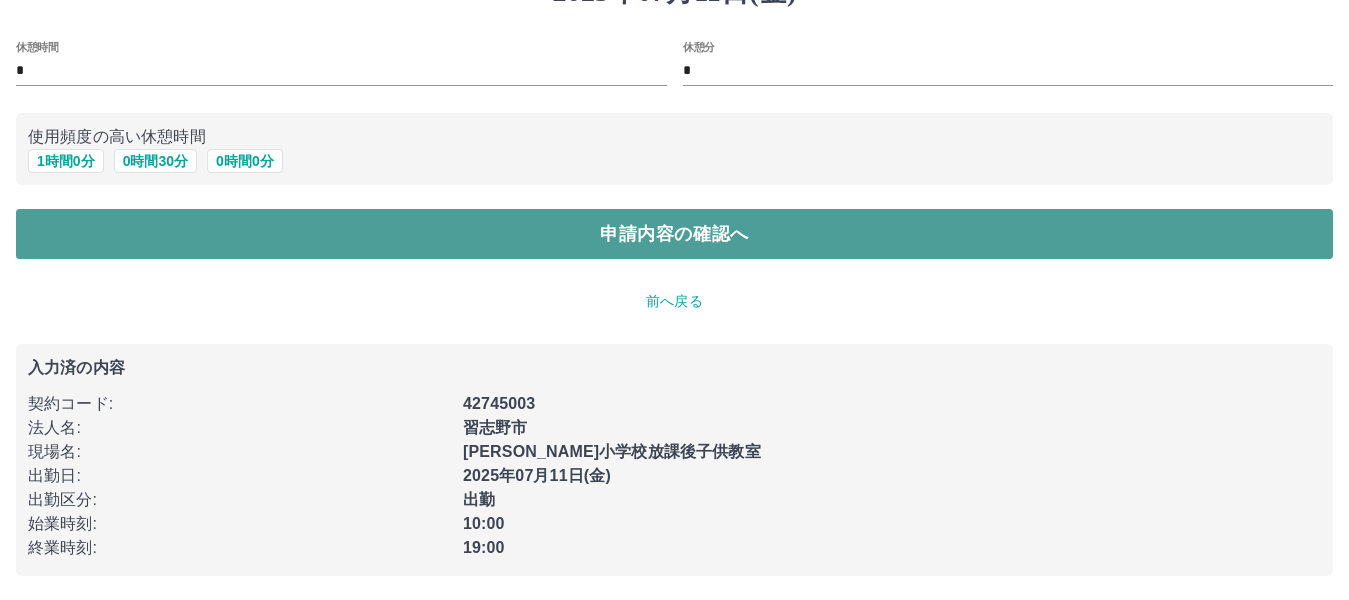 click on "申請内容の確認へ" at bounding box center [674, 234] 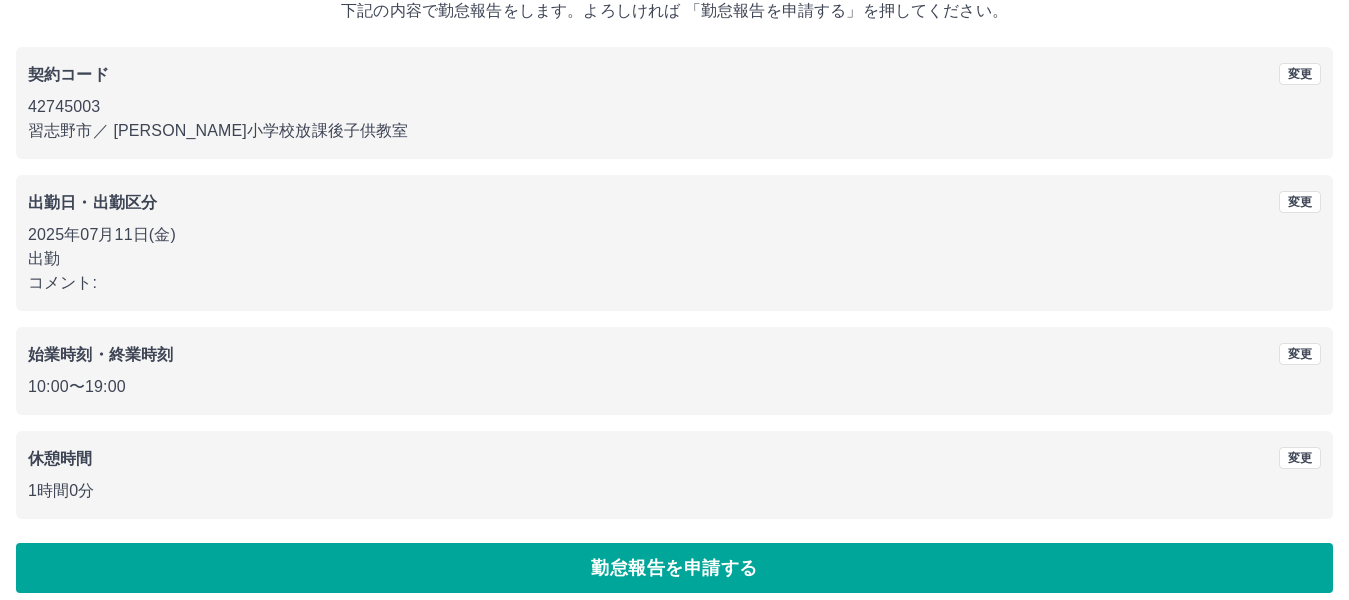 scroll, scrollTop: 149, scrollLeft: 0, axis: vertical 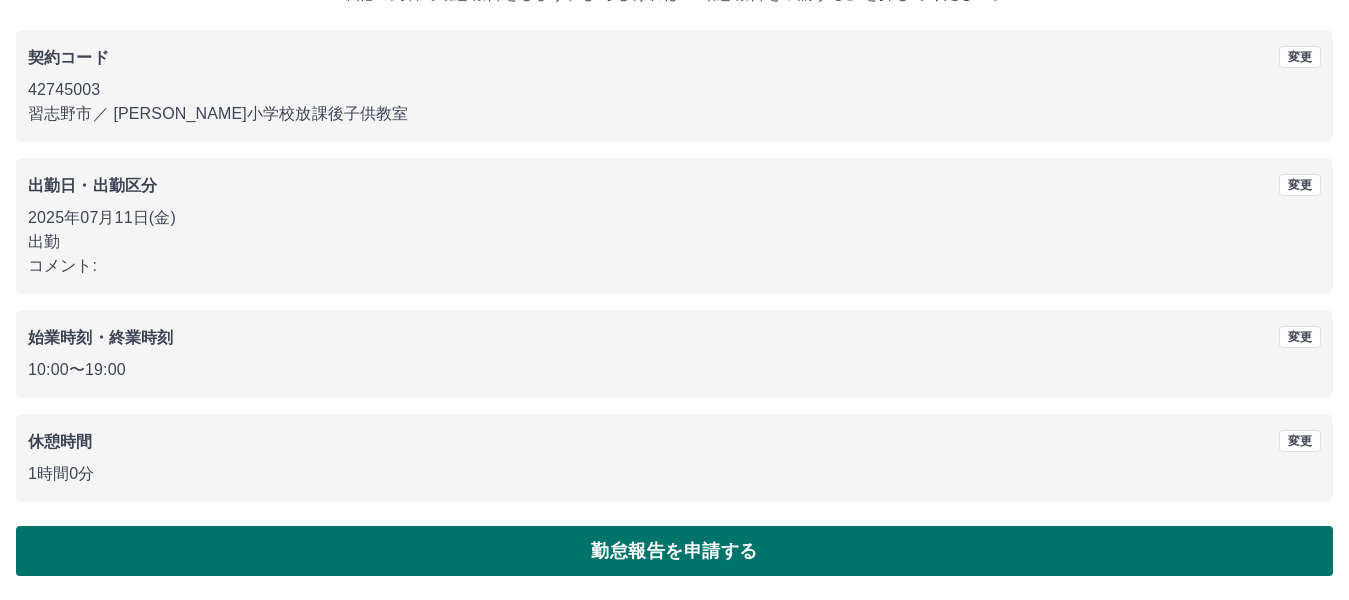 click on "勤怠報告を申請する" at bounding box center (674, 551) 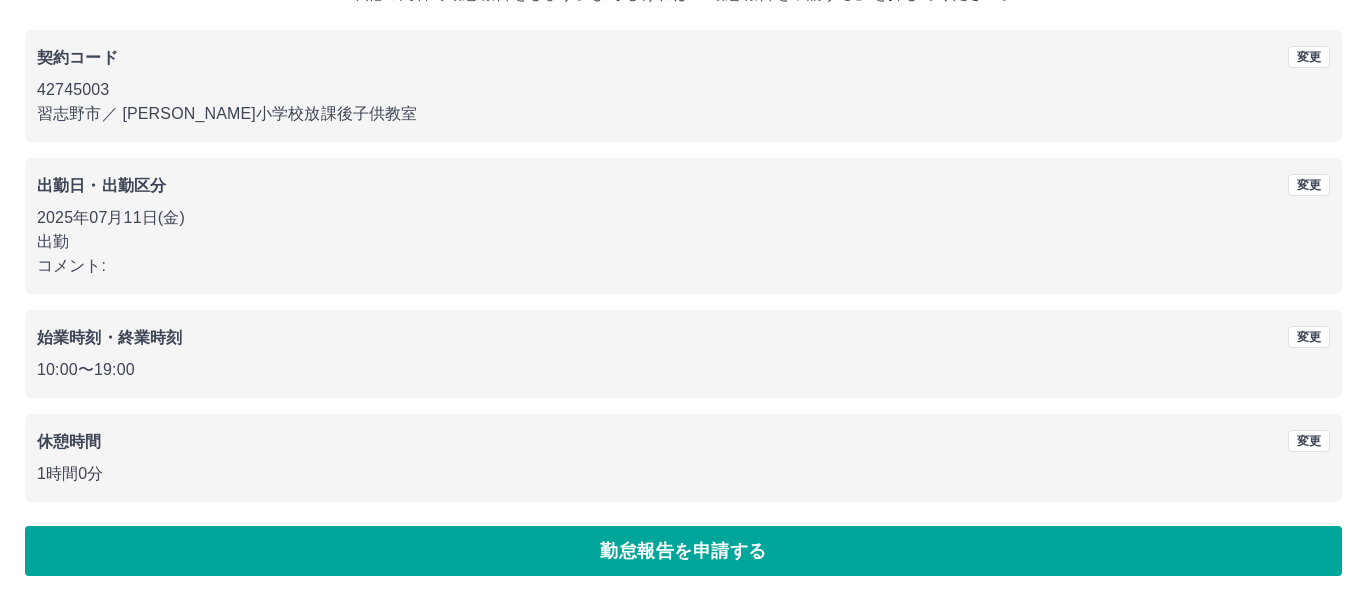 scroll, scrollTop: 0, scrollLeft: 0, axis: both 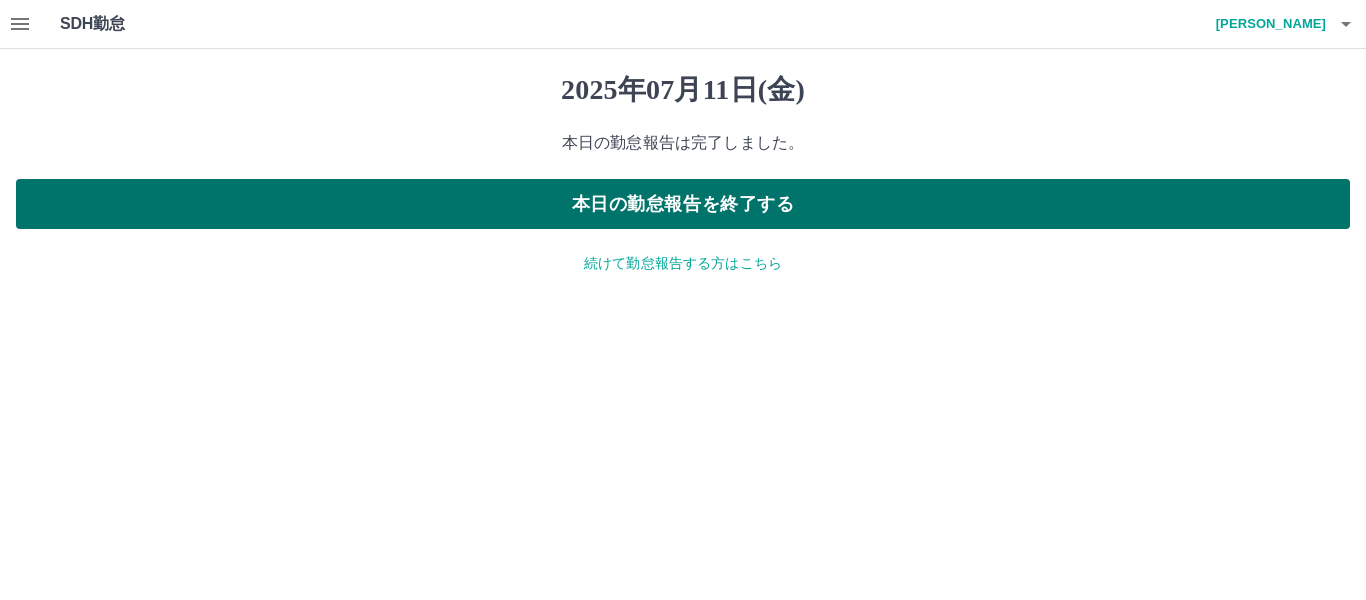 click on "本日の勤怠報告を終了する" at bounding box center [683, 204] 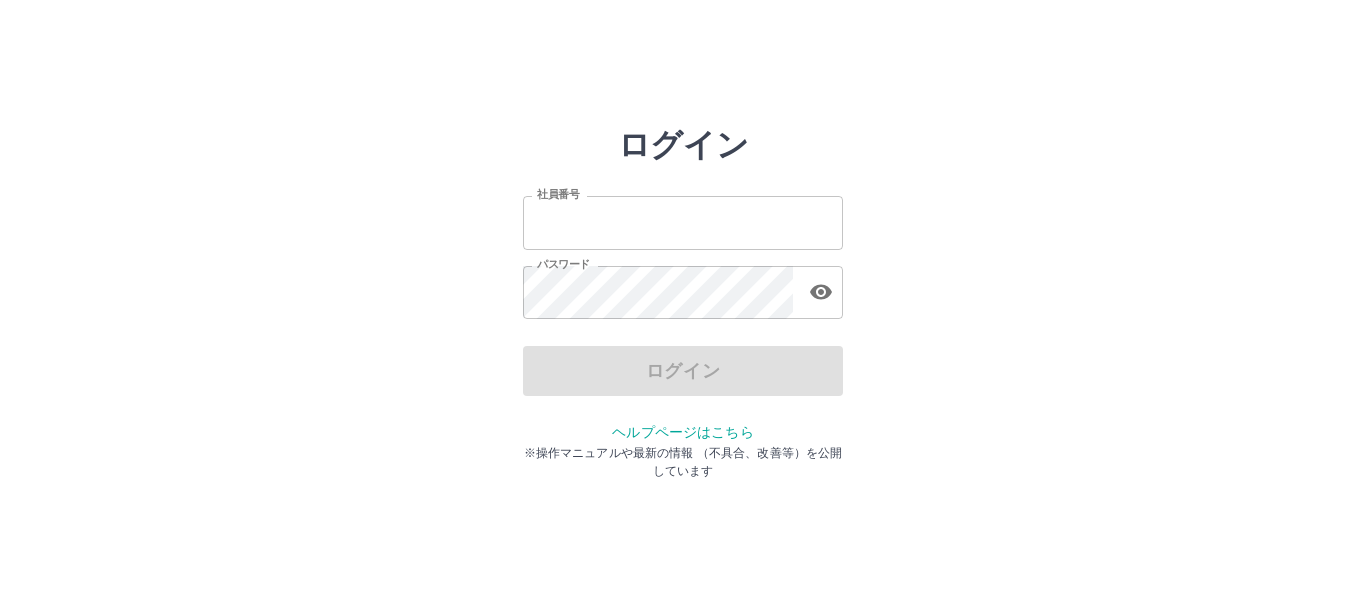 scroll, scrollTop: 0, scrollLeft: 0, axis: both 